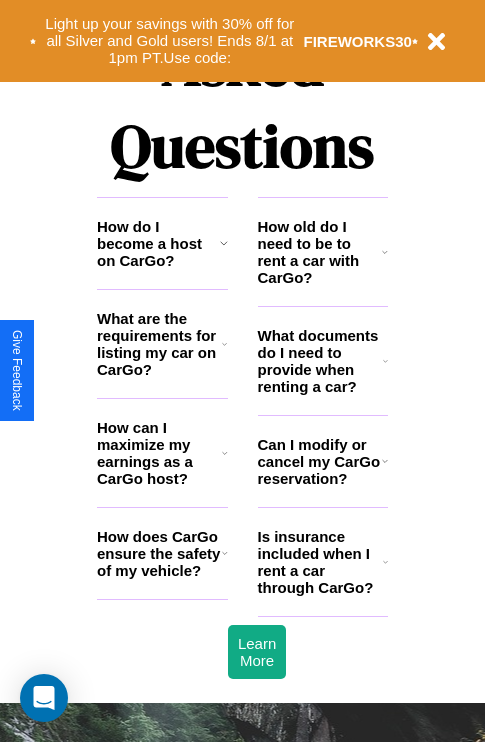 scroll, scrollTop: 2423, scrollLeft: 0, axis: vertical 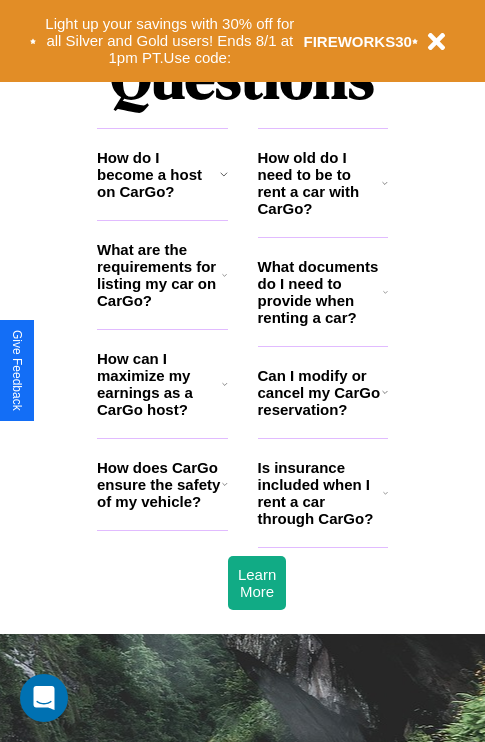 click on "How does CarGo ensure the safety of my vehicle?" at bounding box center [159, 484] 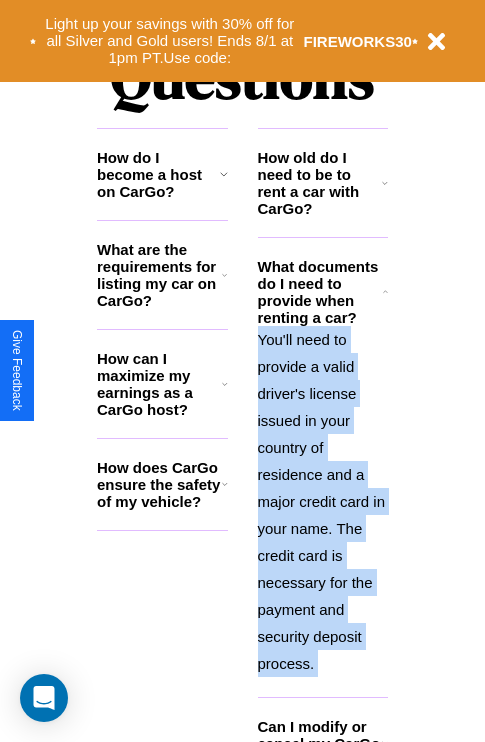 scroll, scrollTop: 2503, scrollLeft: 0, axis: vertical 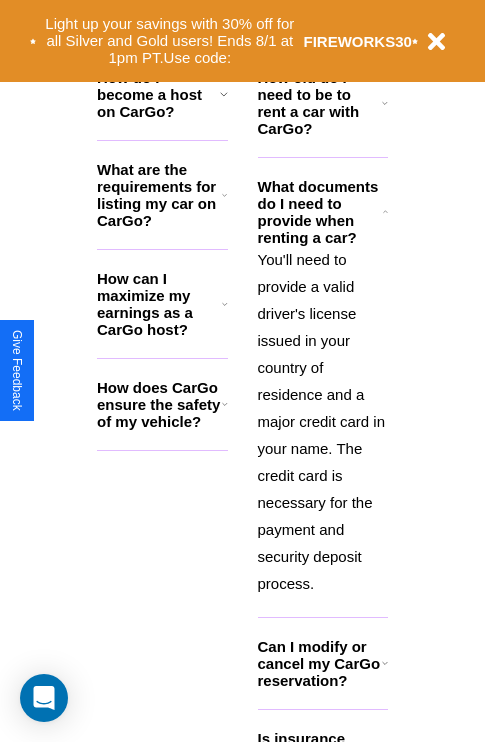 click on "Can I modify or cancel my CarGo reservation?" at bounding box center (320, 663) 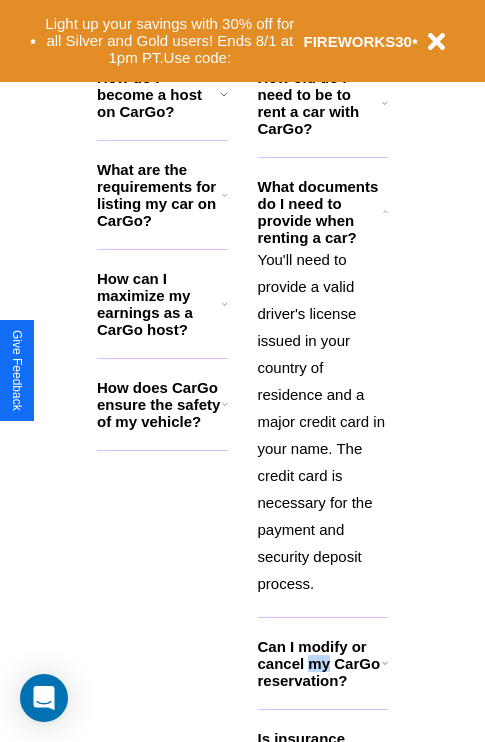 click on "Can I modify or cancel my CarGo reservation?" at bounding box center (320, 663) 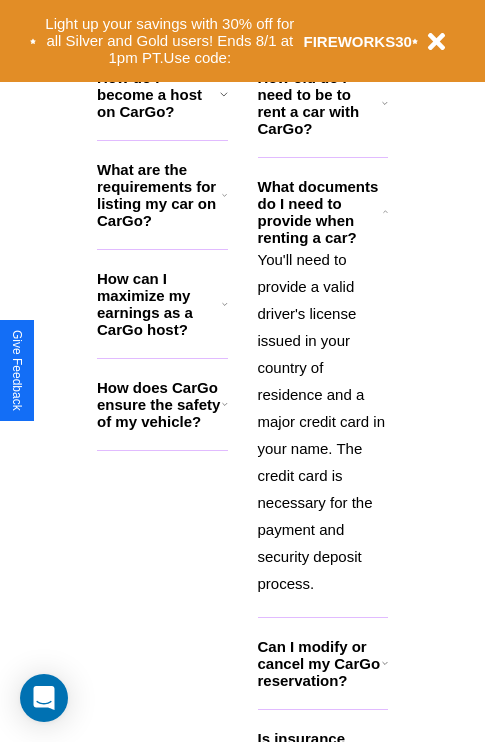 click on "What are the requirements for listing my car on CarGo?" at bounding box center [159, 195] 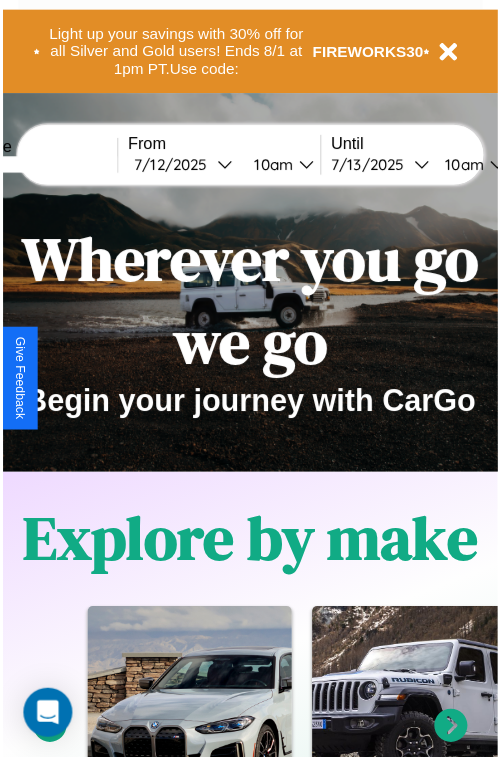 scroll, scrollTop: 0, scrollLeft: 0, axis: both 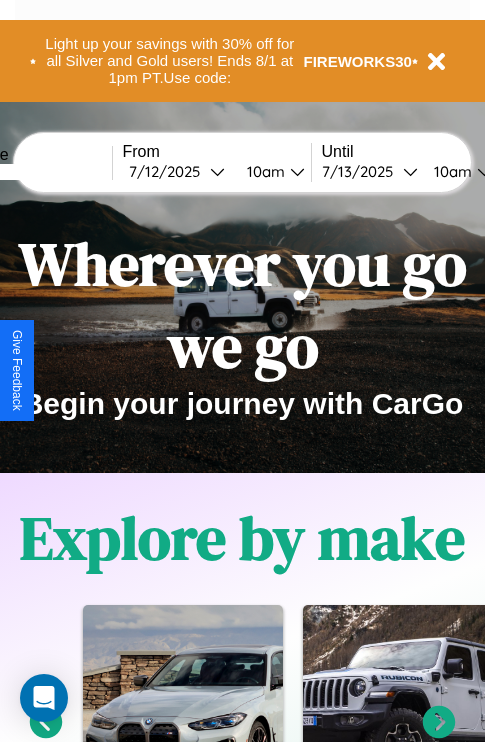 click at bounding box center [37, 172] 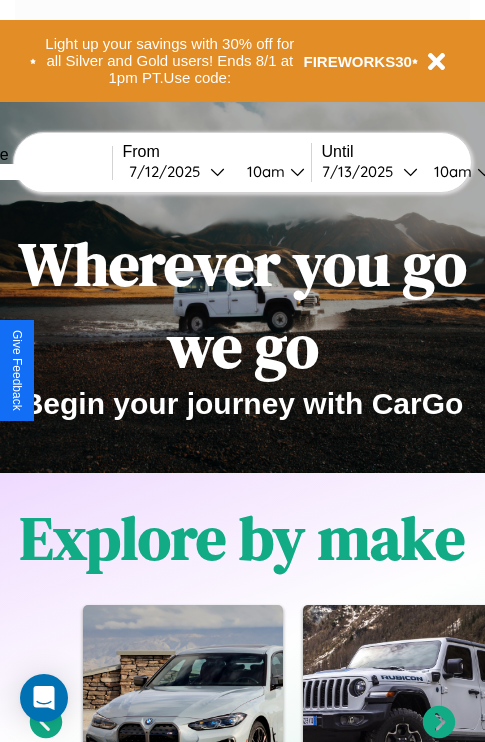 type on "******" 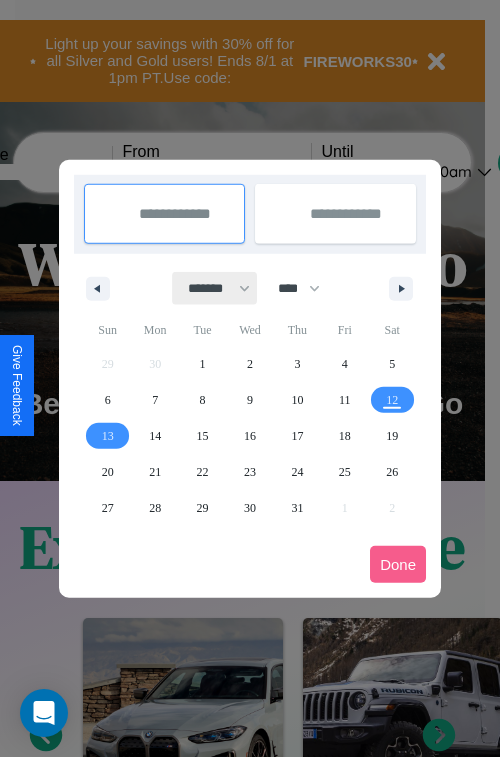 click on "******* ******** ***** ***** *** **** **** ****** ********* ******* ******** ********" at bounding box center (215, 288) 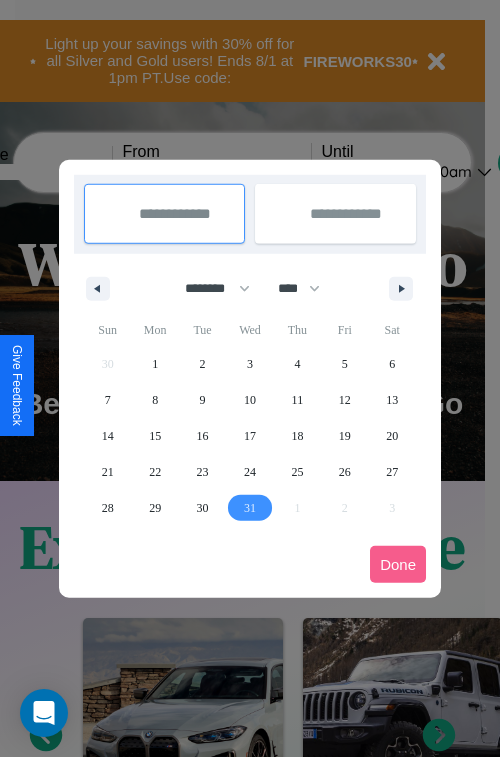 click on "31" at bounding box center (250, 508) 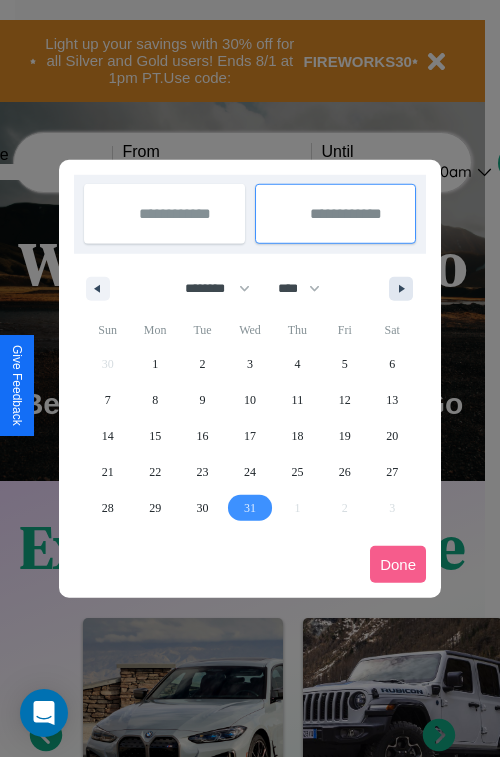 click at bounding box center [405, 289] 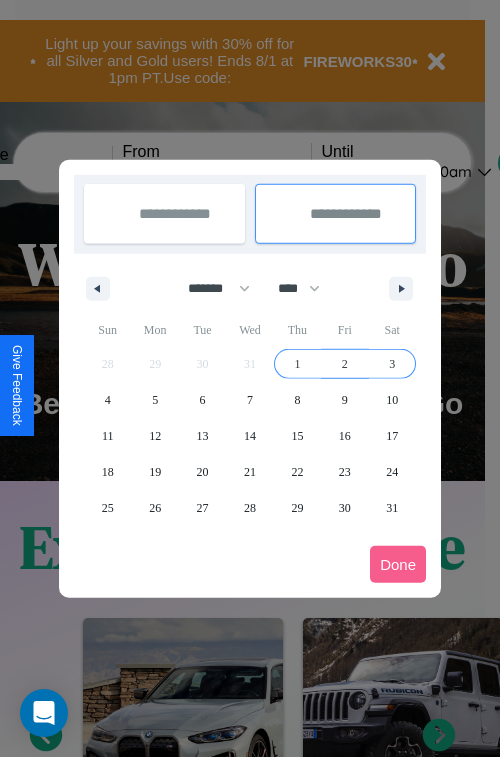 click on "3" at bounding box center [392, 364] 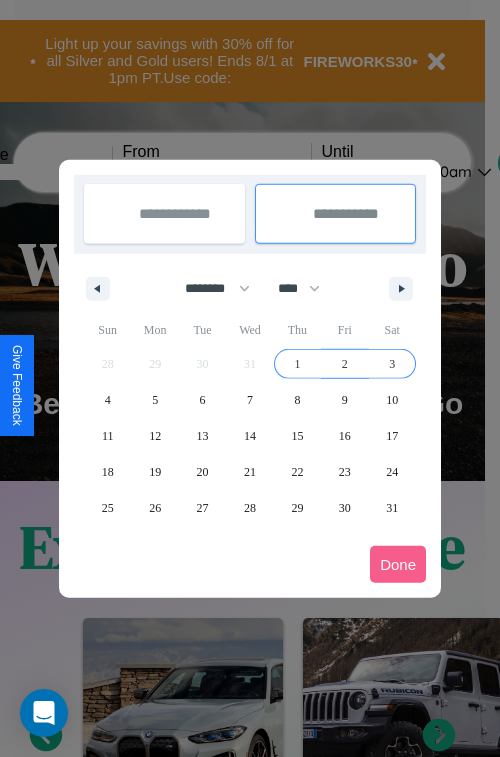 select on "****" 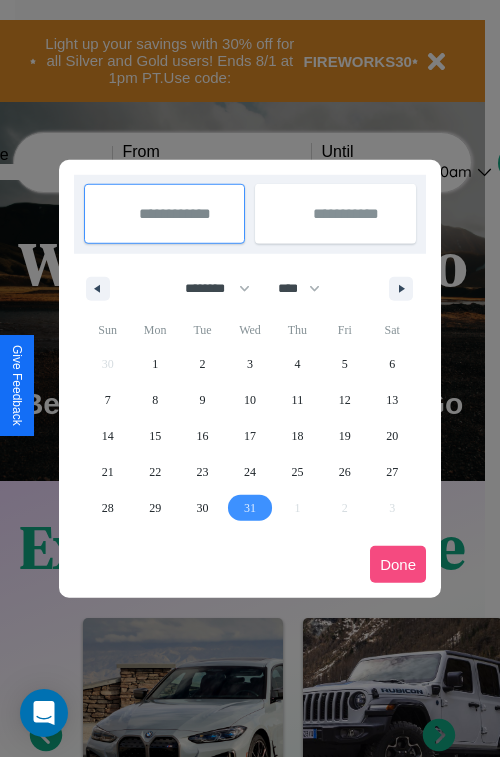 click on "Done" at bounding box center [398, 564] 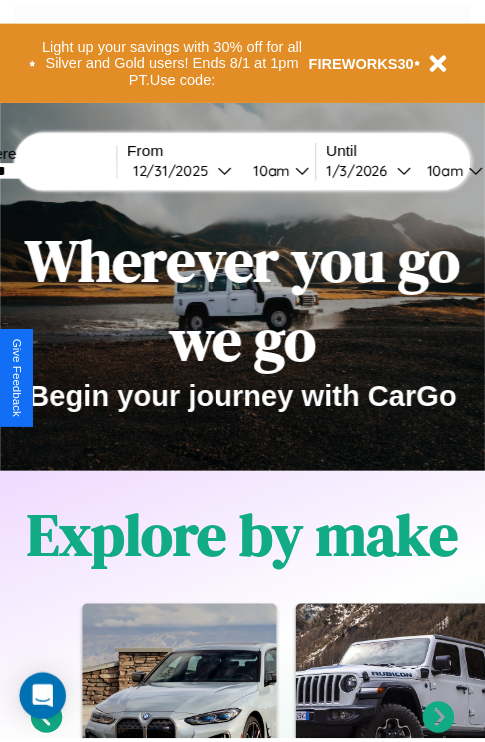 scroll, scrollTop: 0, scrollLeft: 72, axis: horizontal 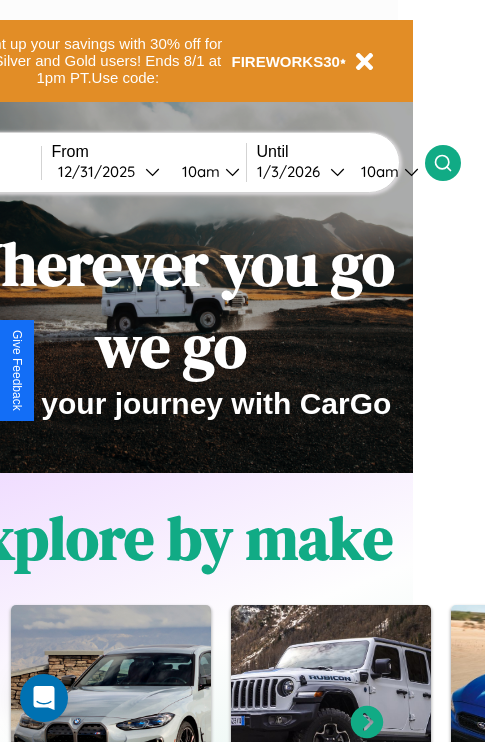click 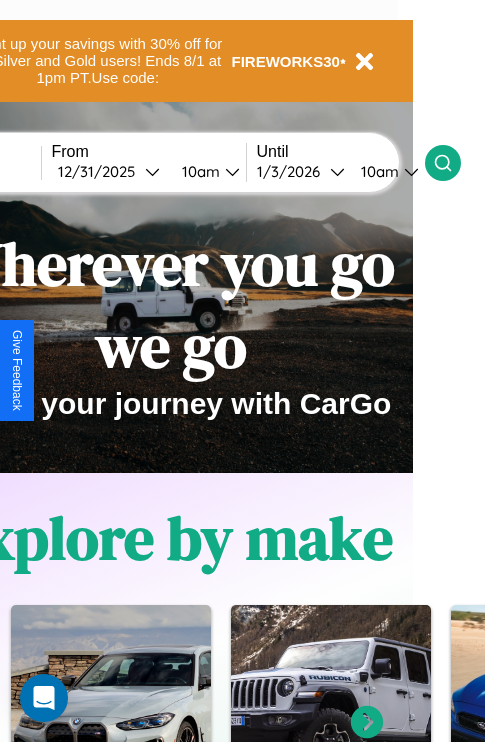 scroll, scrollTop: 0, scrollLeft: 0, axis: both 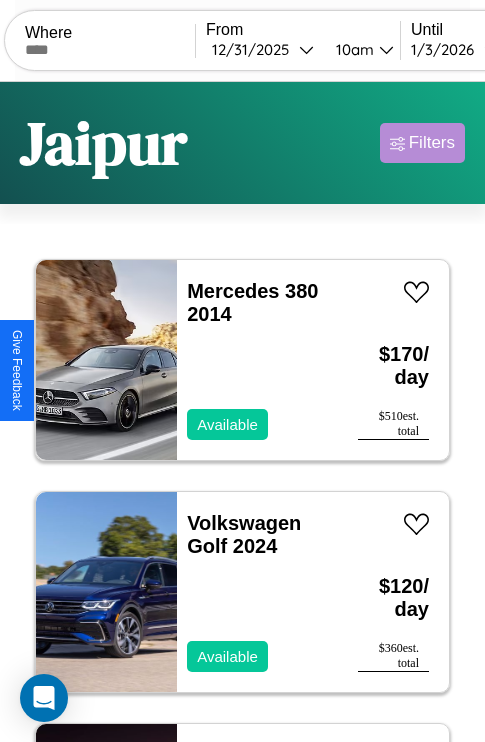 click on "Filters" at bounding box center (432, 143) 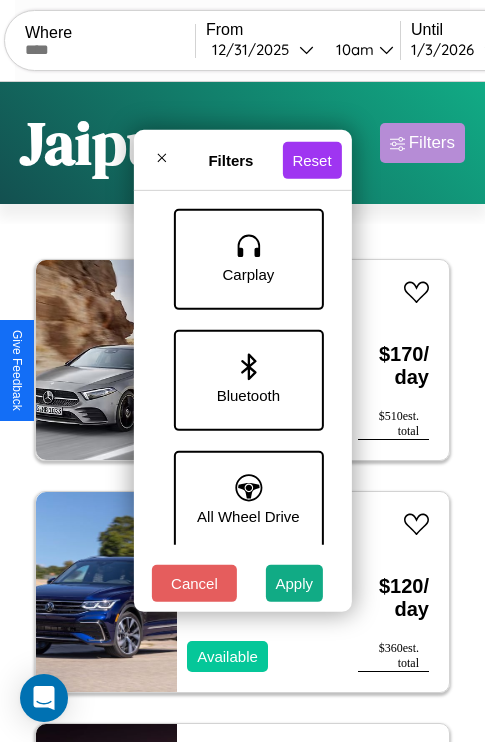 scroll, scrollTop: 1374, scrollLeft: 0, axis: vertical 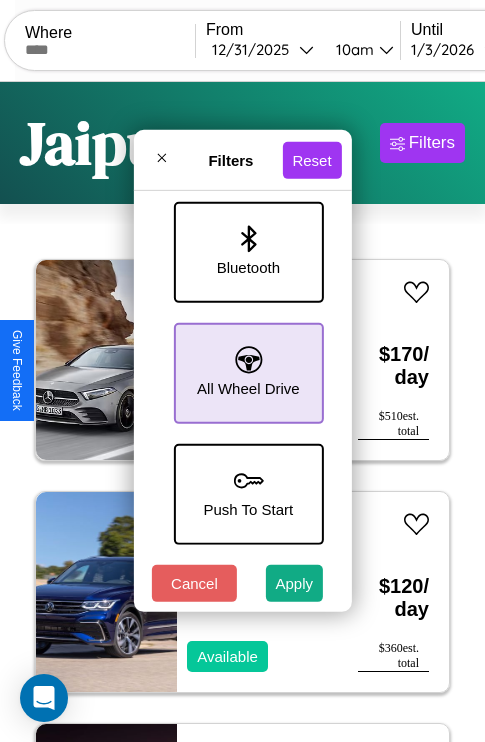 click 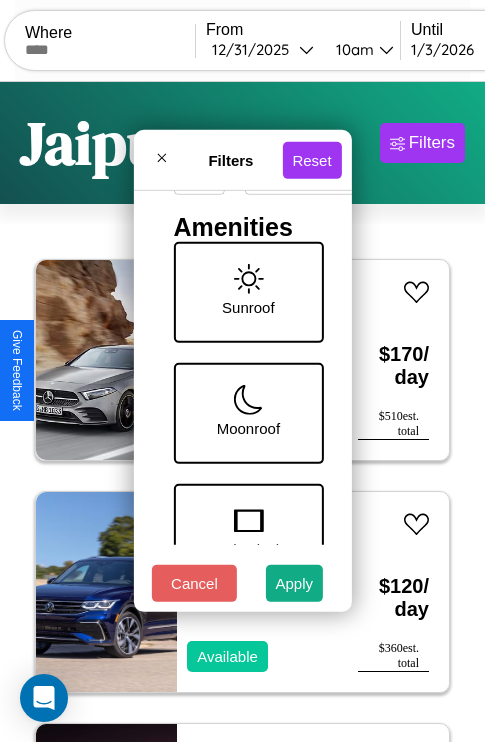 scroll, scrollTop: 288, scrollLeft: 0, axis: vertical 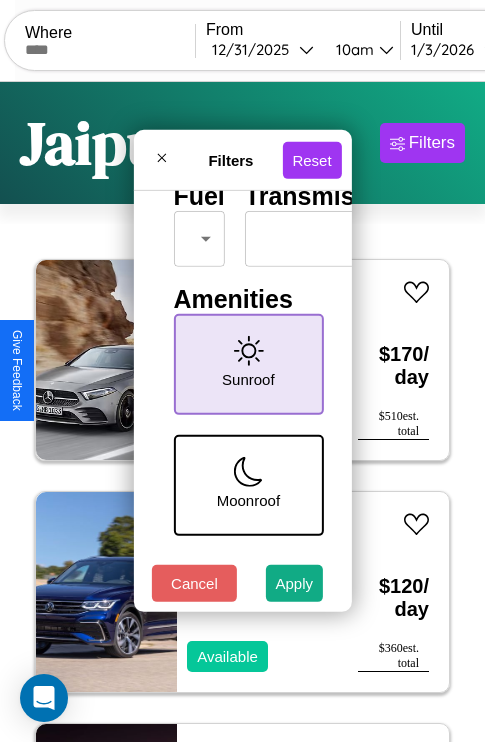 click 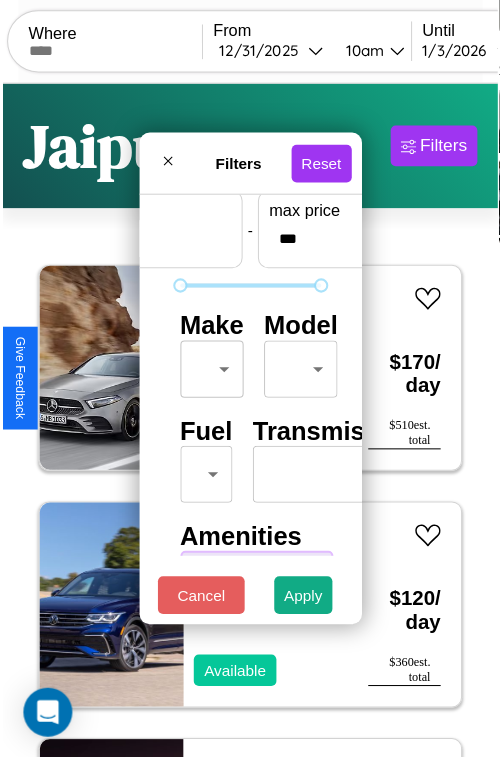 scroll, scrollTop: 59, scrollLeft: 0, axis: vertical 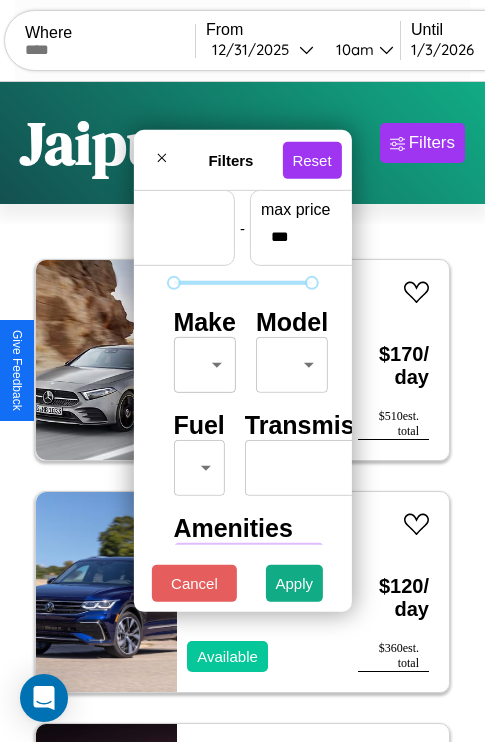 click on "CarGo Where From [DATE] [TIME] Until [DATE] [TIME] Become a Host Login Sign Up [CITY] Filters 141  cars in this area These cars can be picked up in this city. Mercedes   380   2014 Available $ 170  / day $ 510  est. total Volkswagen   Golf   2024 Available $ 120  / day $ 360  est. total Maserati   Merak   2022 Unavailable $ 70  / day $ 210  est. total Audi   A6   2018 Available $ 110  / day $ 330  est. total Nissan   Altima   2018 Available $ 80  / day $ 240  est. total Lamborghini   Revuelto   2014 Available $ 110  / day $ 330  est. total Volvo   XC60   2021 Available $ 180  / day $ 540  est. total Audi   A8 L e   2018 Available $ 140  / day $ 420  est. total Fiat   500L   2019 Available $ 190  / day $ 570  est. total Lexus   CT   2020 Available $ 150  / day $ 450  est. total Buick   Rainier   2014 Available $ 60  / day $ 180  est. total Dodge   Durango   2017 Available $ 100  / day $ 300  est. total Buick   Rainier   2022 Available $ 130  / day $ 390  est. total Dodge   Dart   2023 Unavailable $ $" at bounding box center (242, 412) 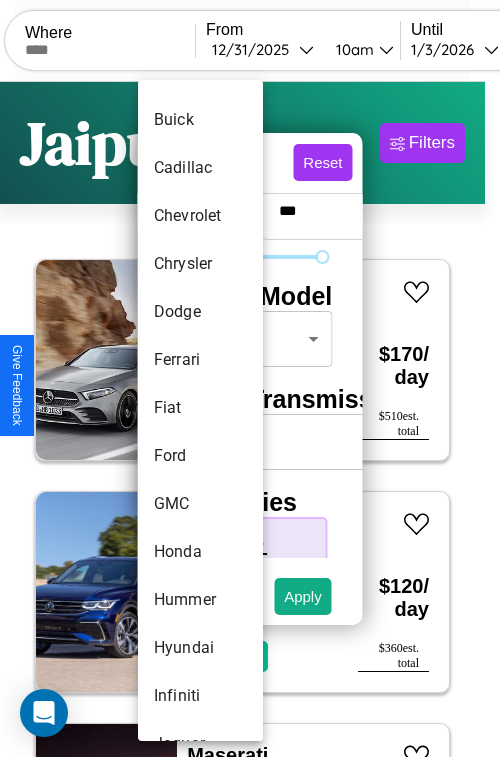 scroll, scrollTop: 566, scrollLeft: 0, axis: vertical 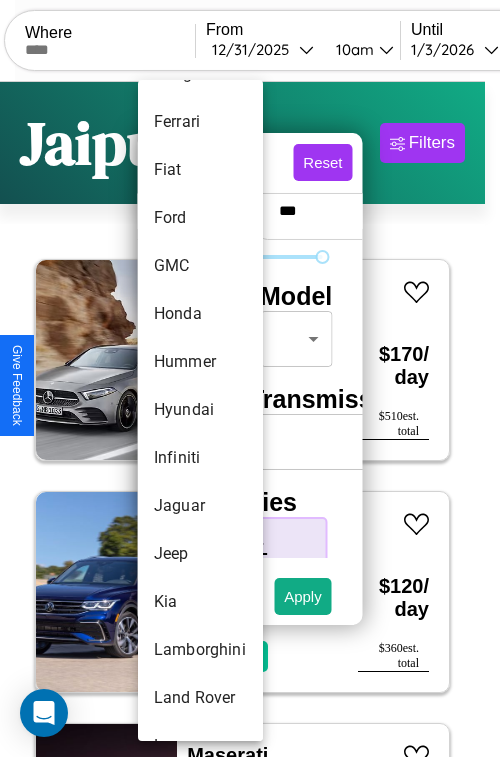 click on "Hyundai" at bounding box center (200, 410) 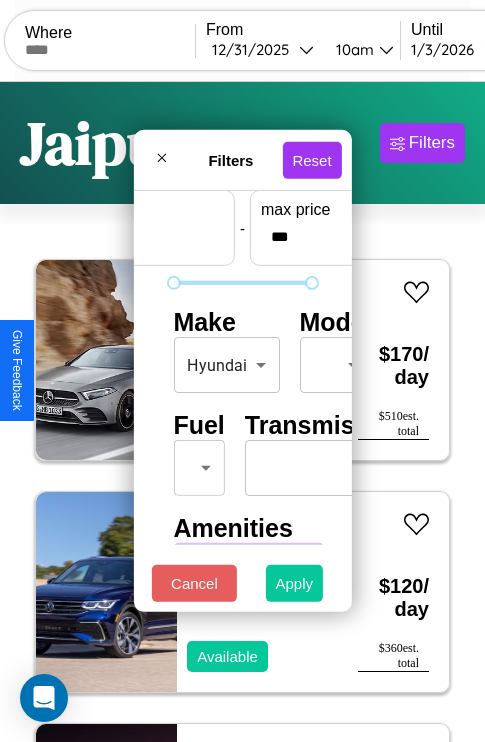 click on "Apply" at bounding box center [295, 583] 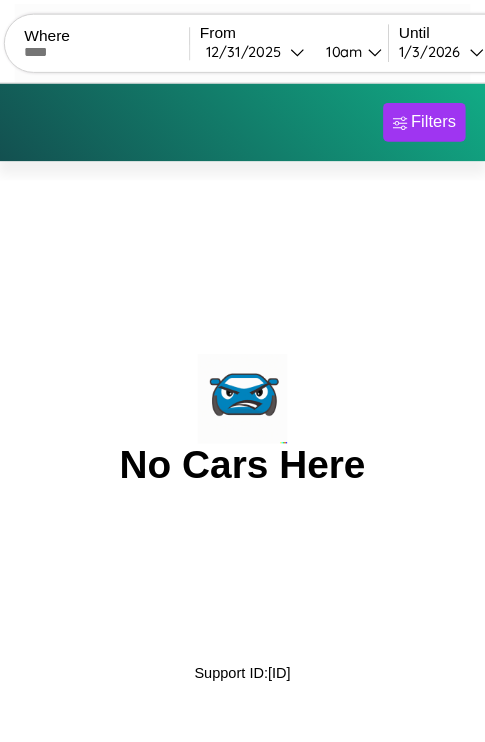scroll, scrollTop: 0, scrollLeft: 0, axis: both 